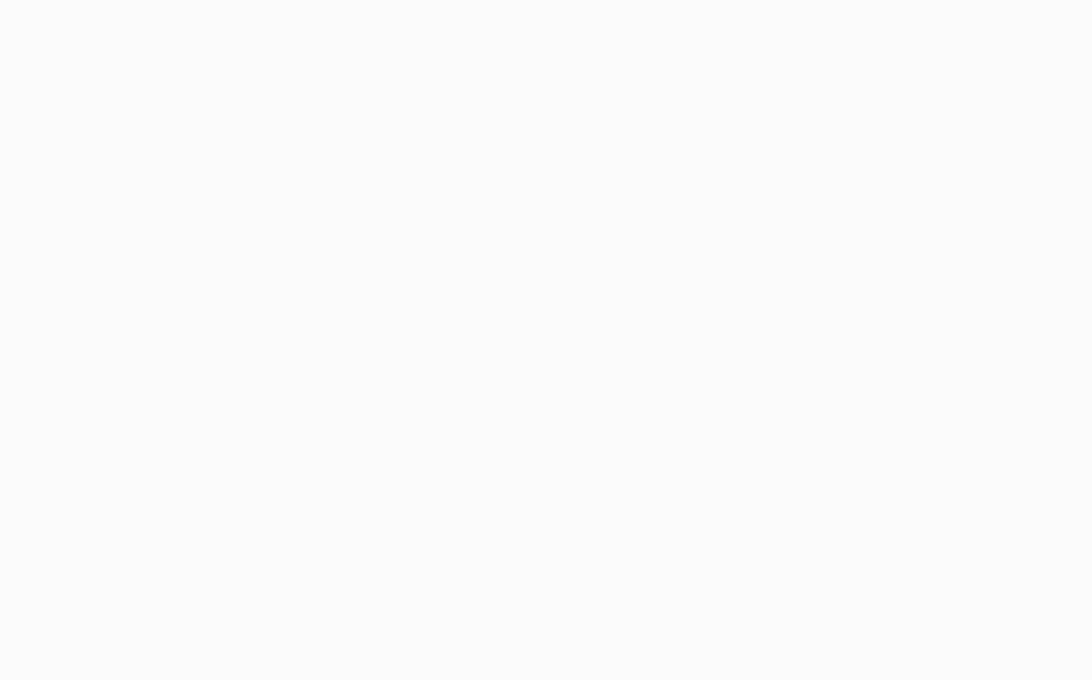 scroll, scrollTop: 0, scrollLeft: 0, axis: both 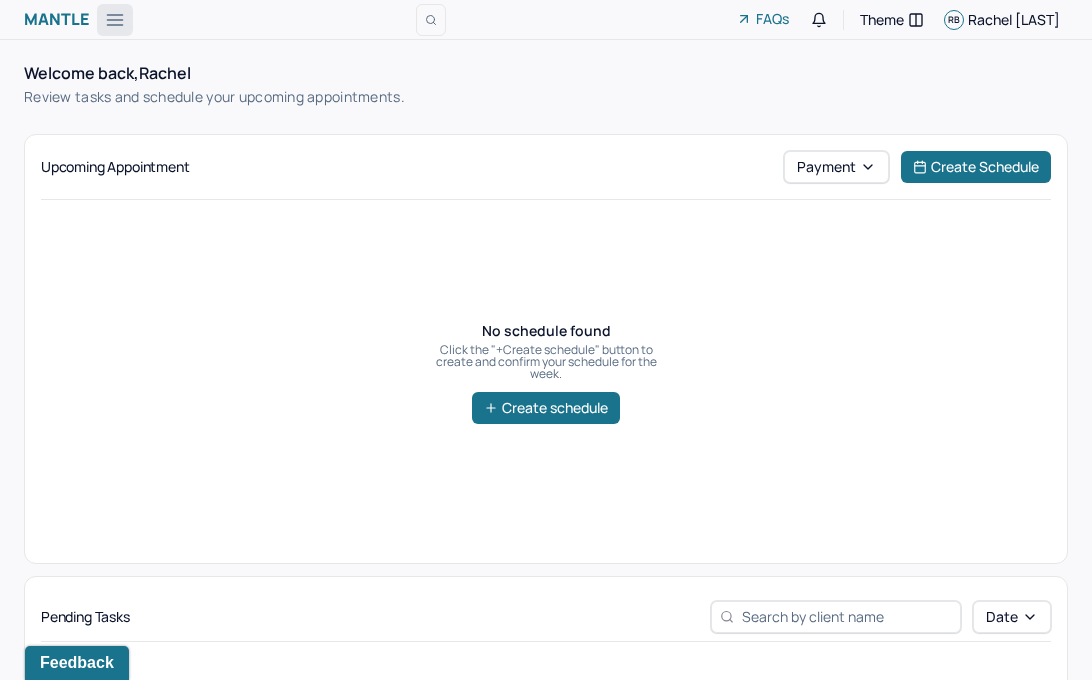 click at bounding box center [115, 20] 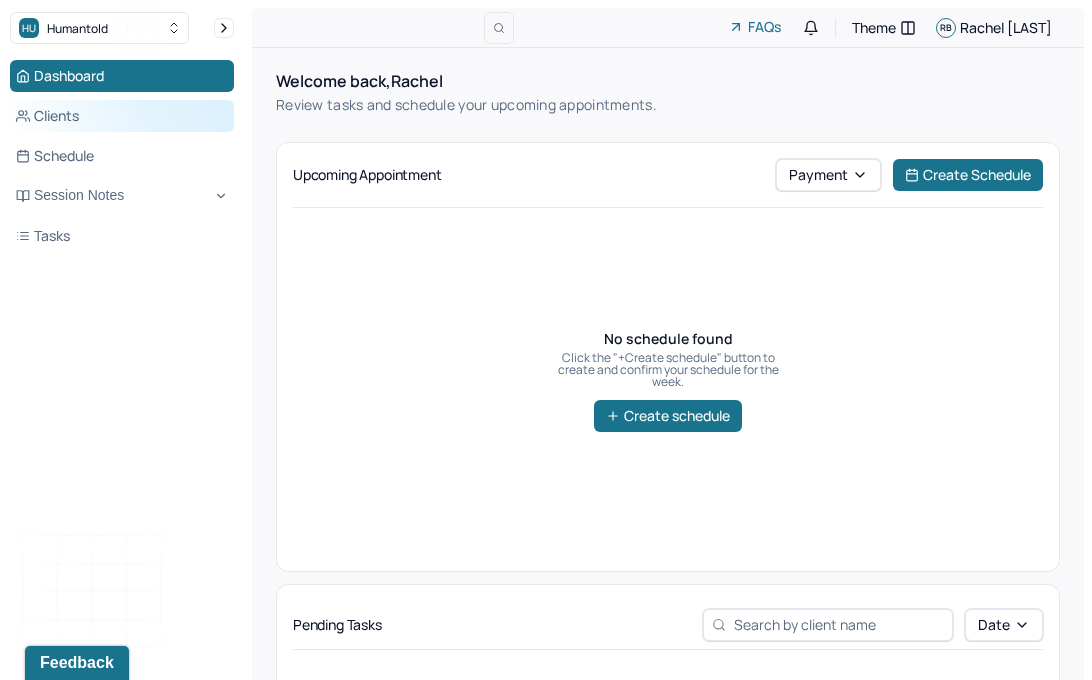 click on "Clients" at bounding box center (122, 116) 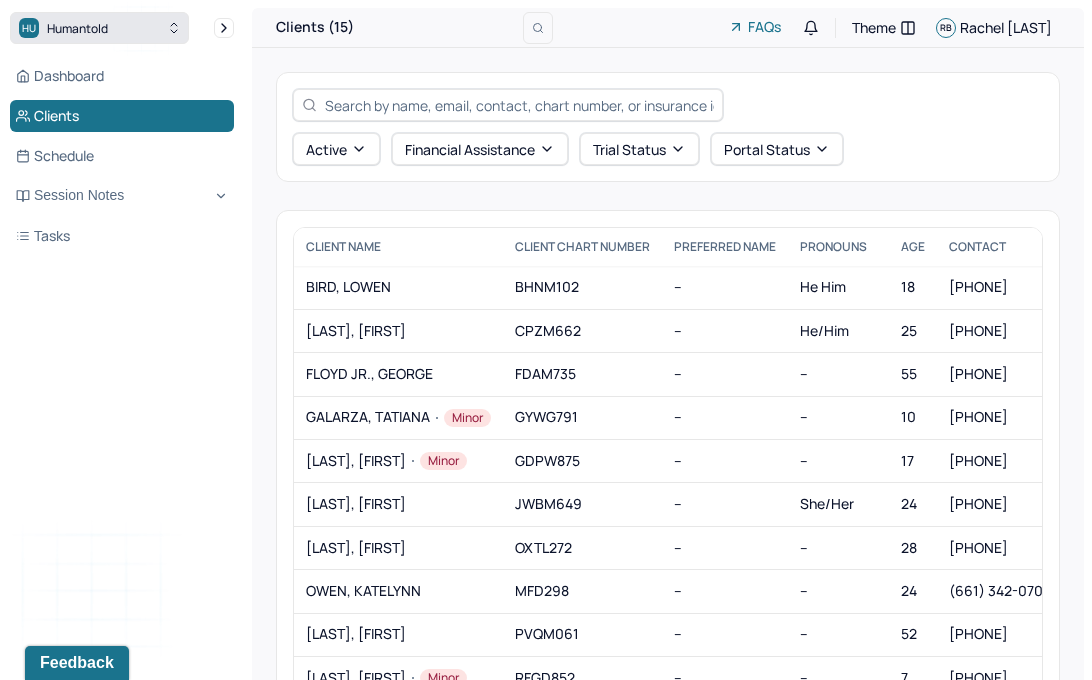 click on "HU Humantold" at bounding box center (99, 28) 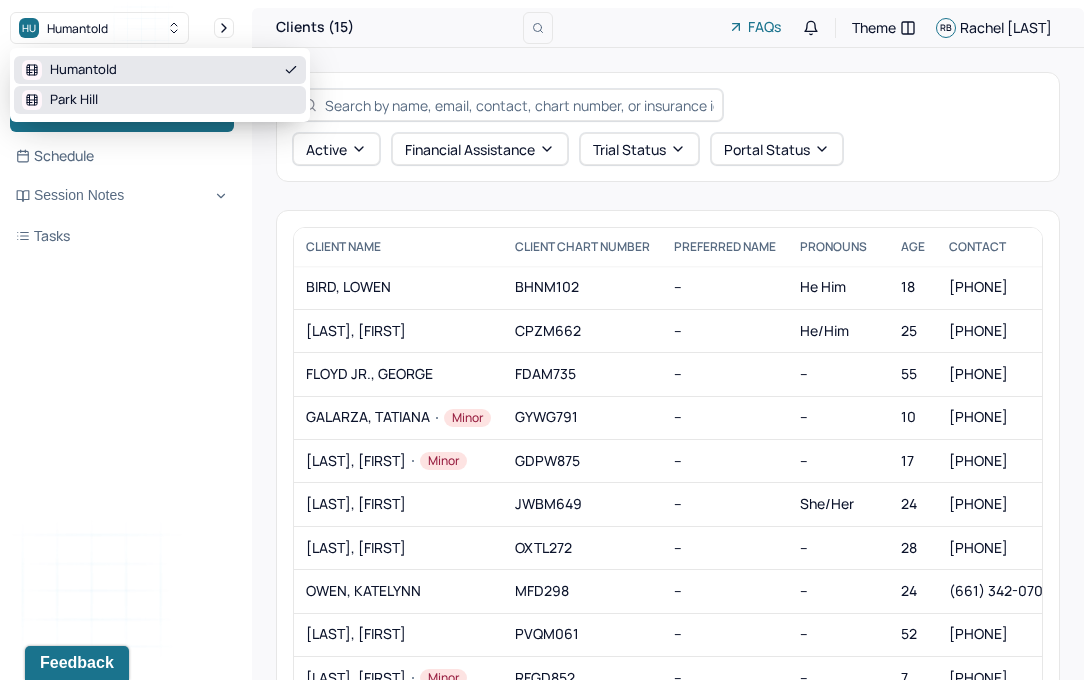 click on "Park Hill" at bounding box center [160, 100] 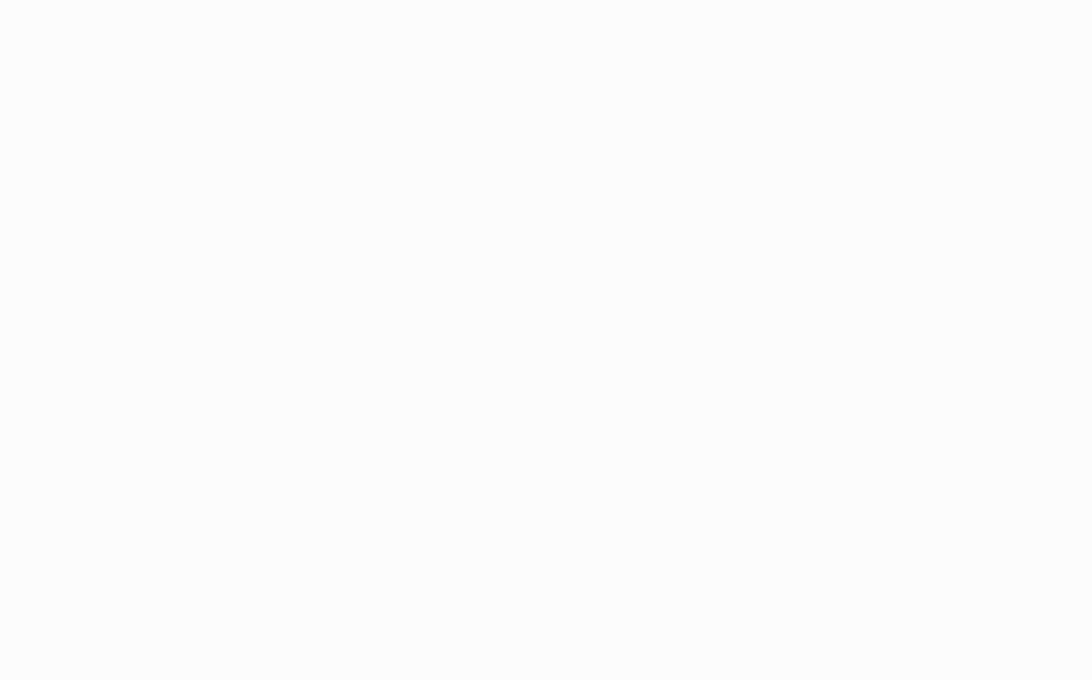scroll, scrollTop: 0, scrollLeft: 0, axis: both 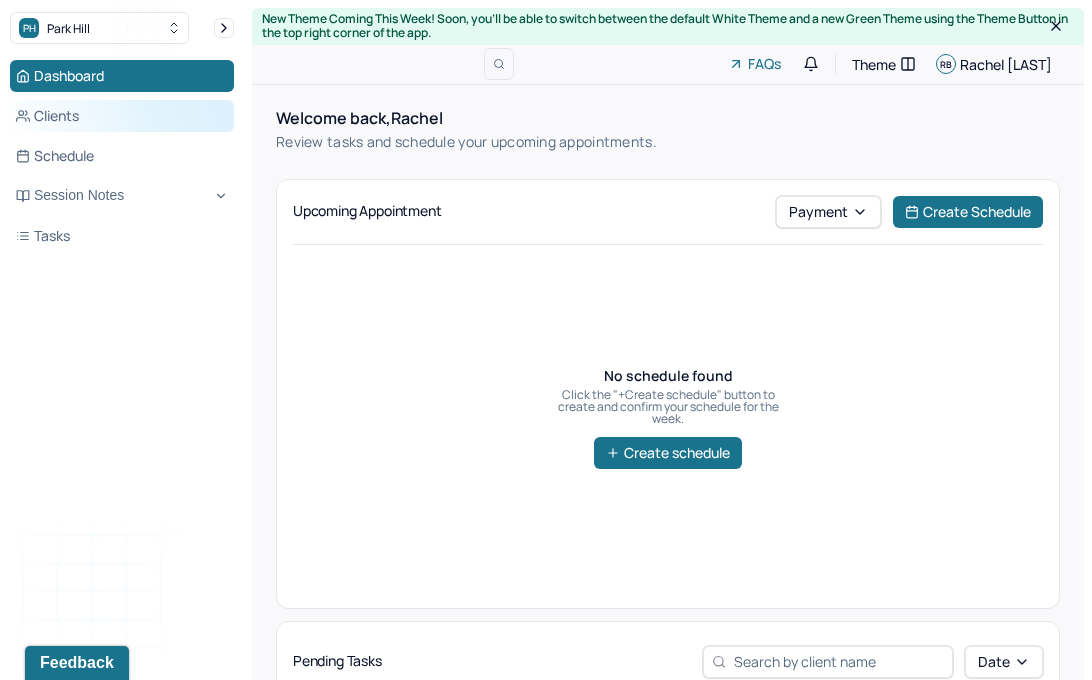 click on "Clients" at bounding box center (122, 116) 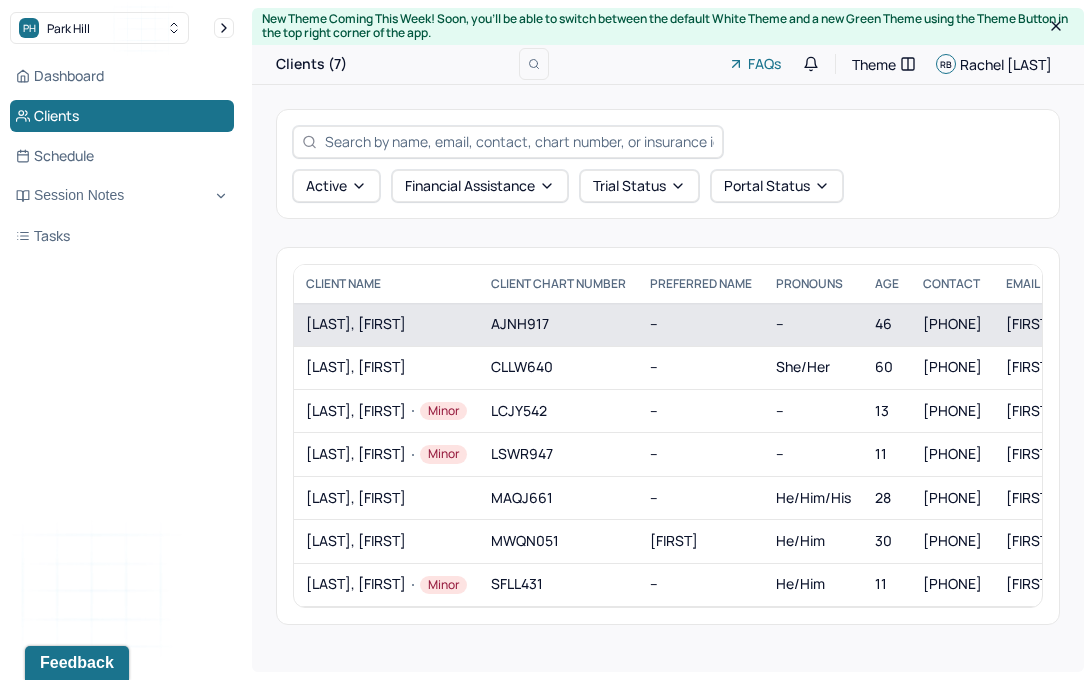 click on "ALMONTE, RONY" at bounding box center [386, 324] 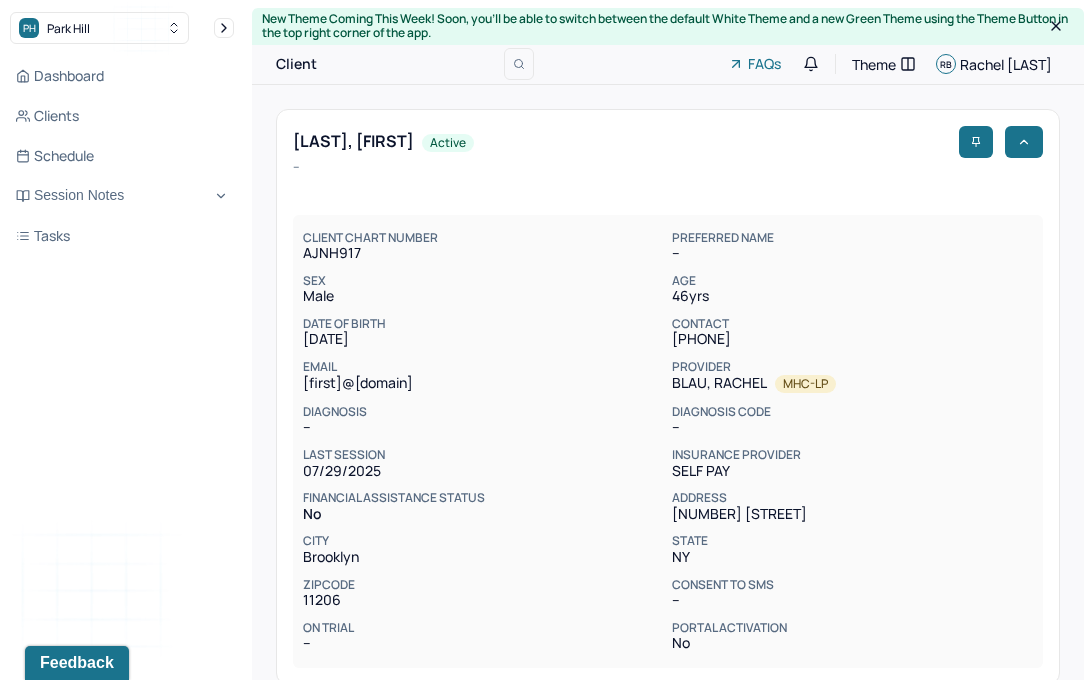 scroll, scrollTop: 1, scrollLeft: 0, axis: vertical 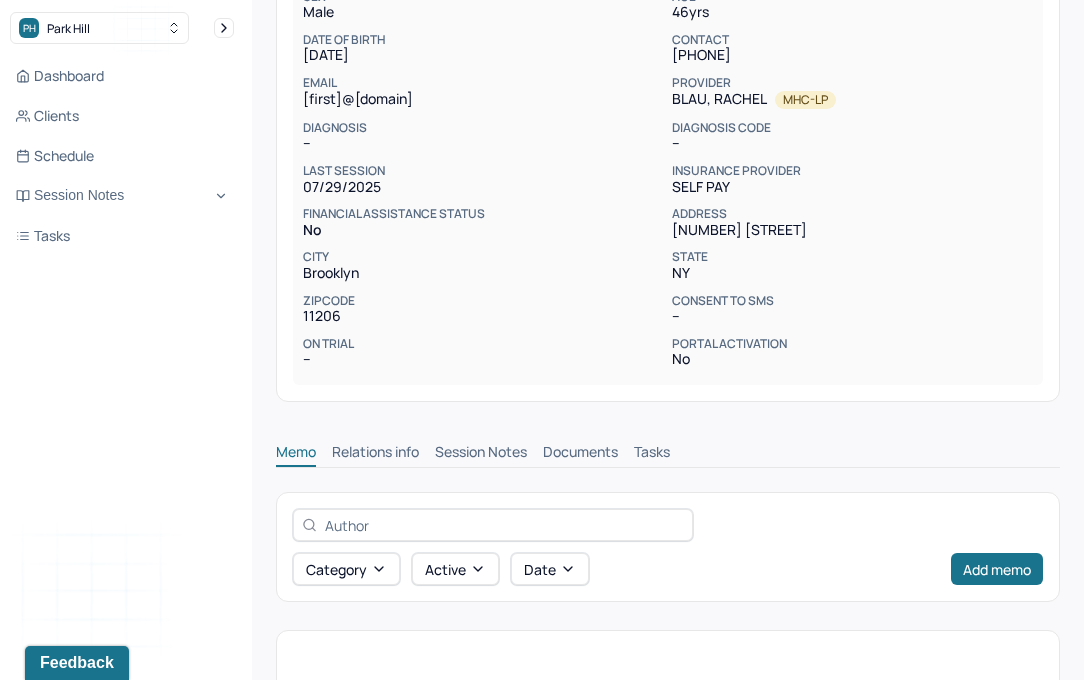 click on "Session Notes" at bounding box center [481, 454] 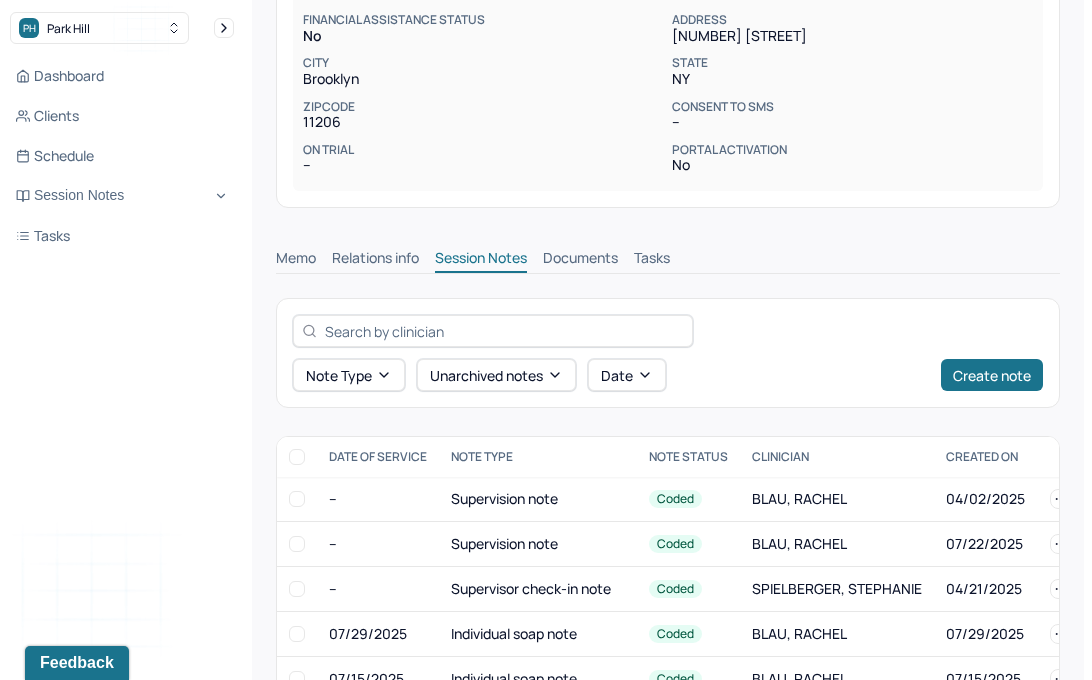 scroll, scrollTop: 501, scrollLeft: 0, axis: vertical 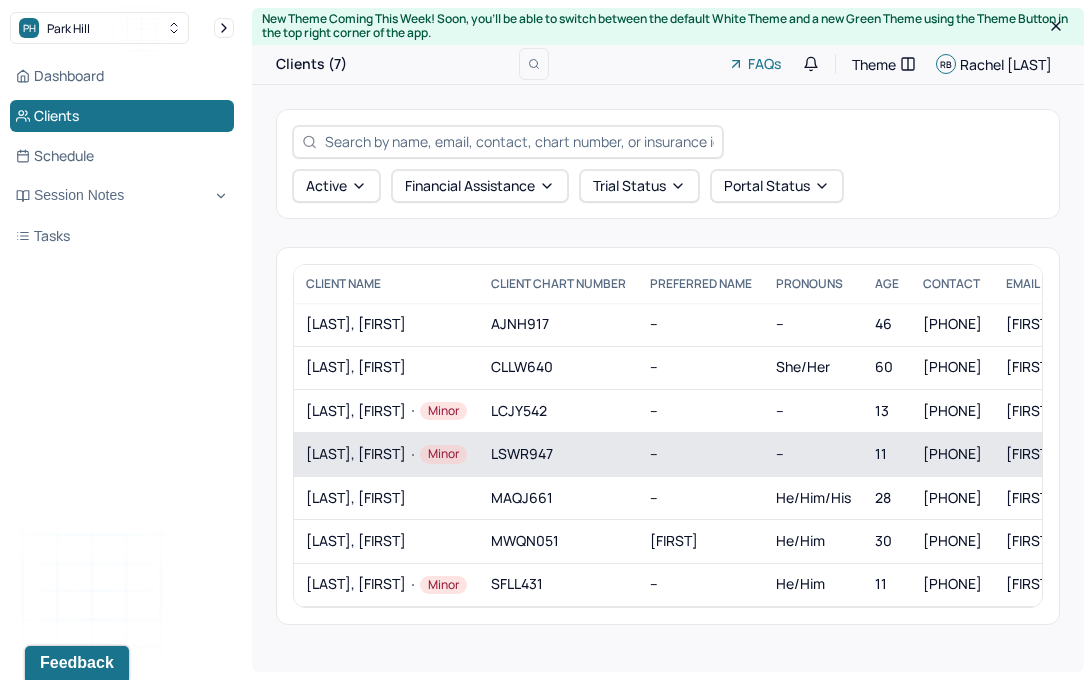 click on "LIPPOLD, JUNE Minor" at bounding box center [386, 454] 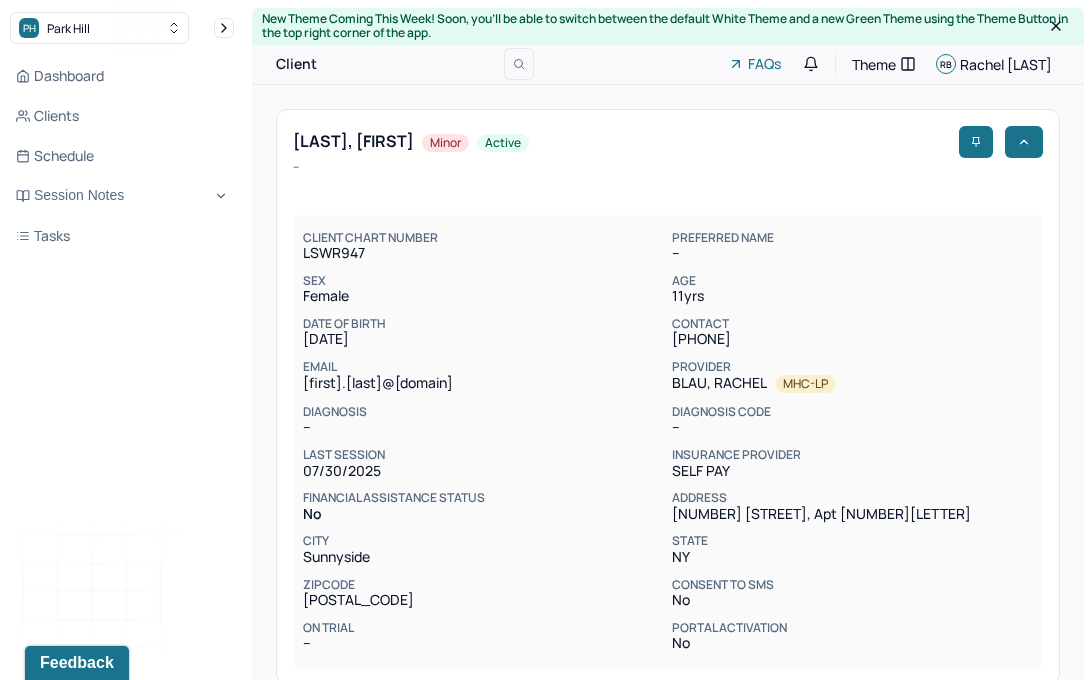 scroll, scrollTop: 1, scrollLeft: 0, axis: vertical 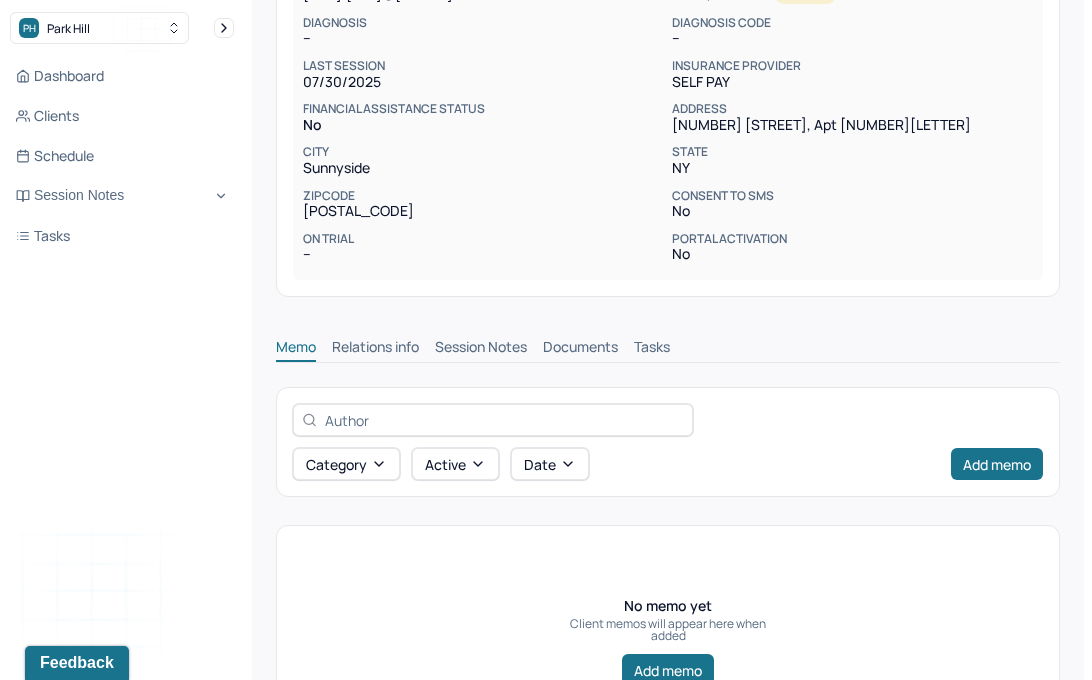 click on "Memo Relations info Session Notes Documents Tasks" at bounding box center (668, 342) 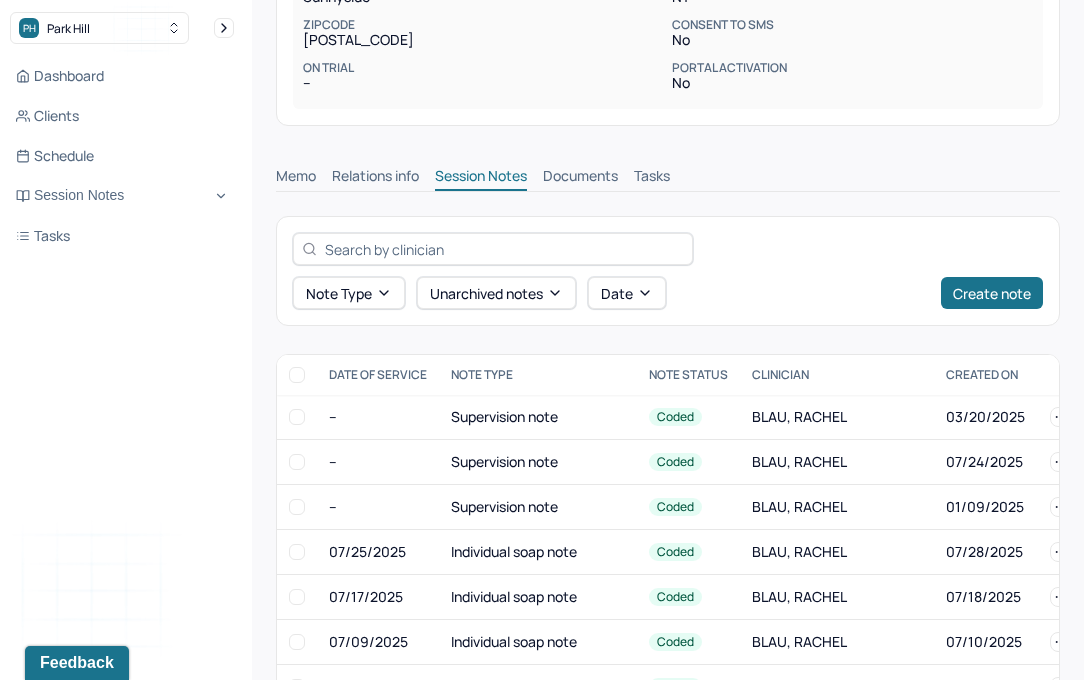 scroll, scrollTop: 573, scrollLeft: 0, axis: vertical 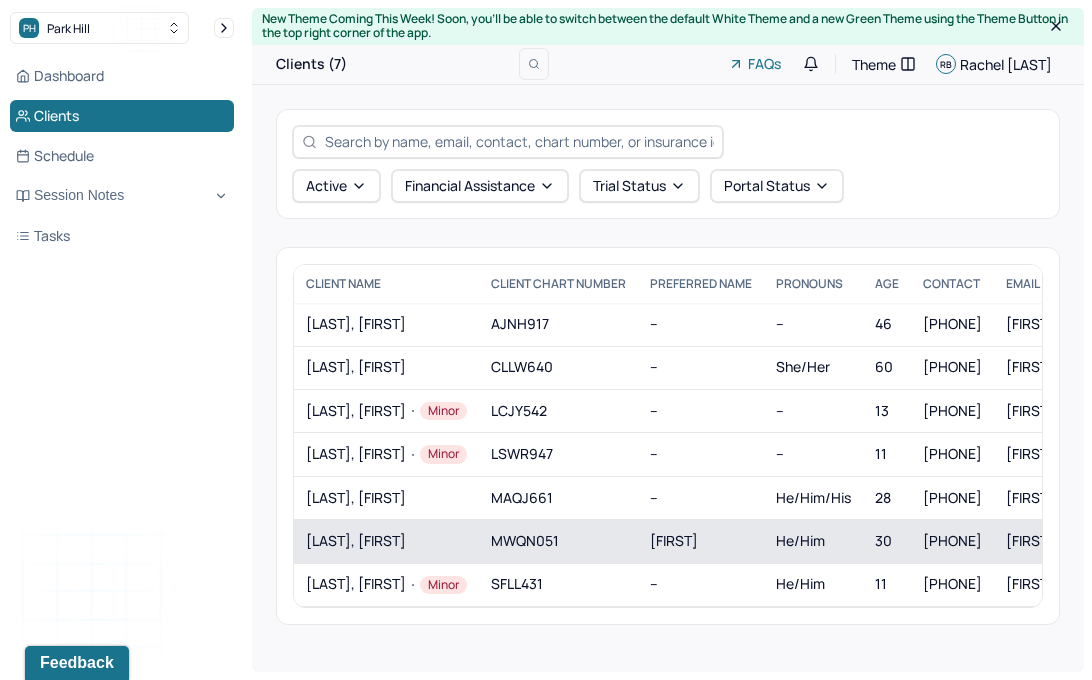click on "MCKEE, JOSEPH" at bounding box center (386, 541) 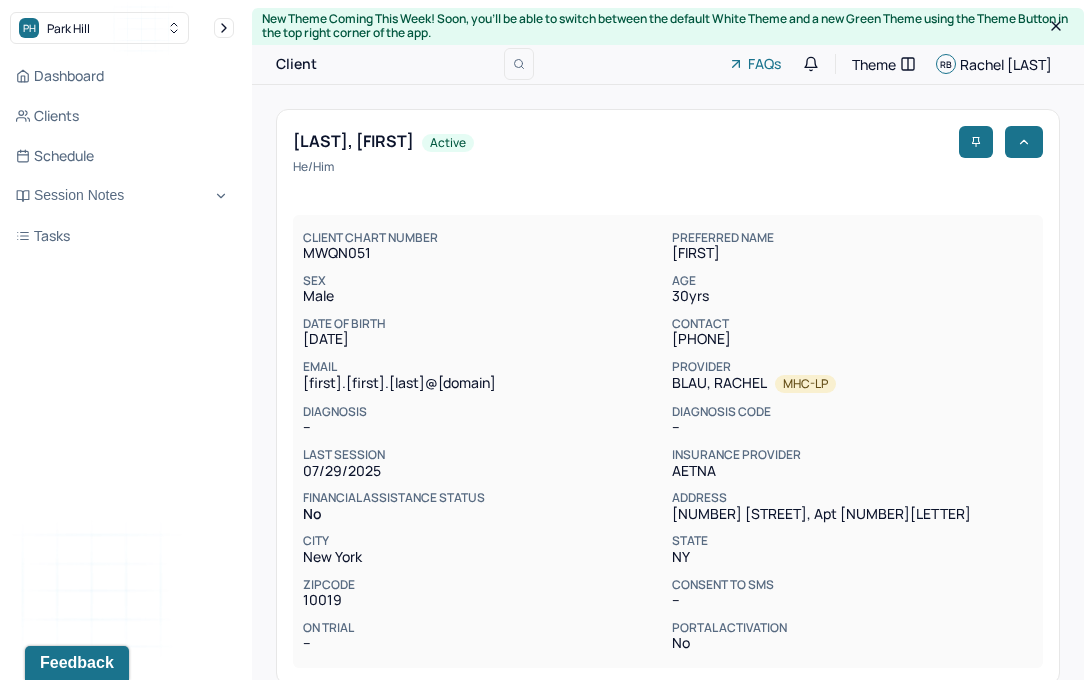scroll, scrollTop: 1, scrollLeft: 0, axis: vertical 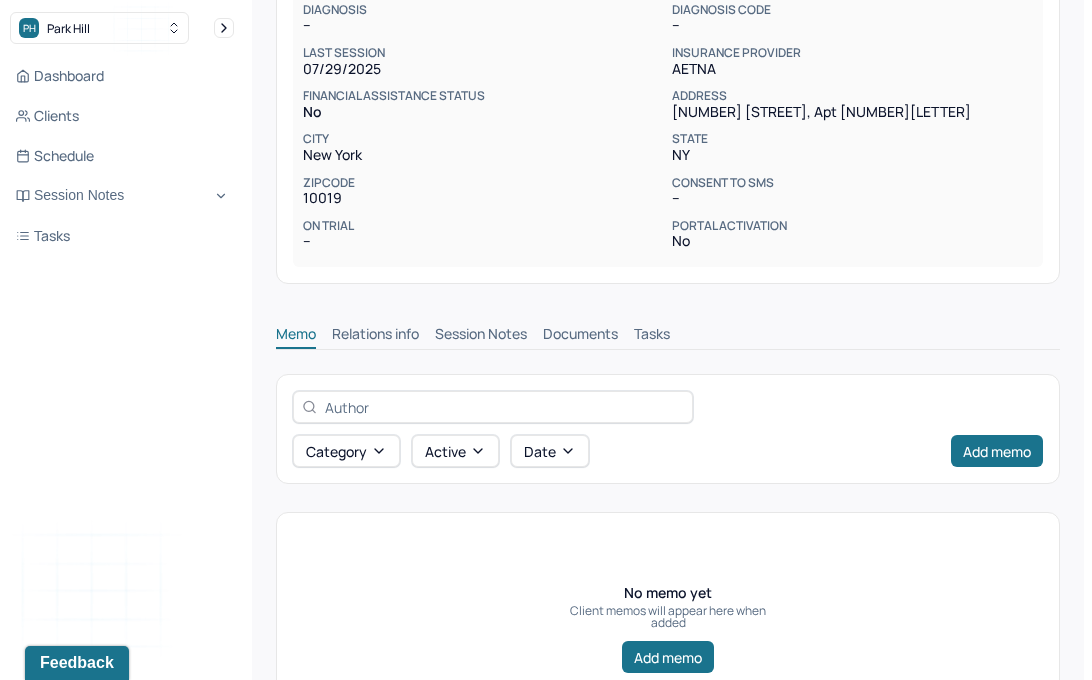click on "Session Notes" at bounding box center (481, 336) 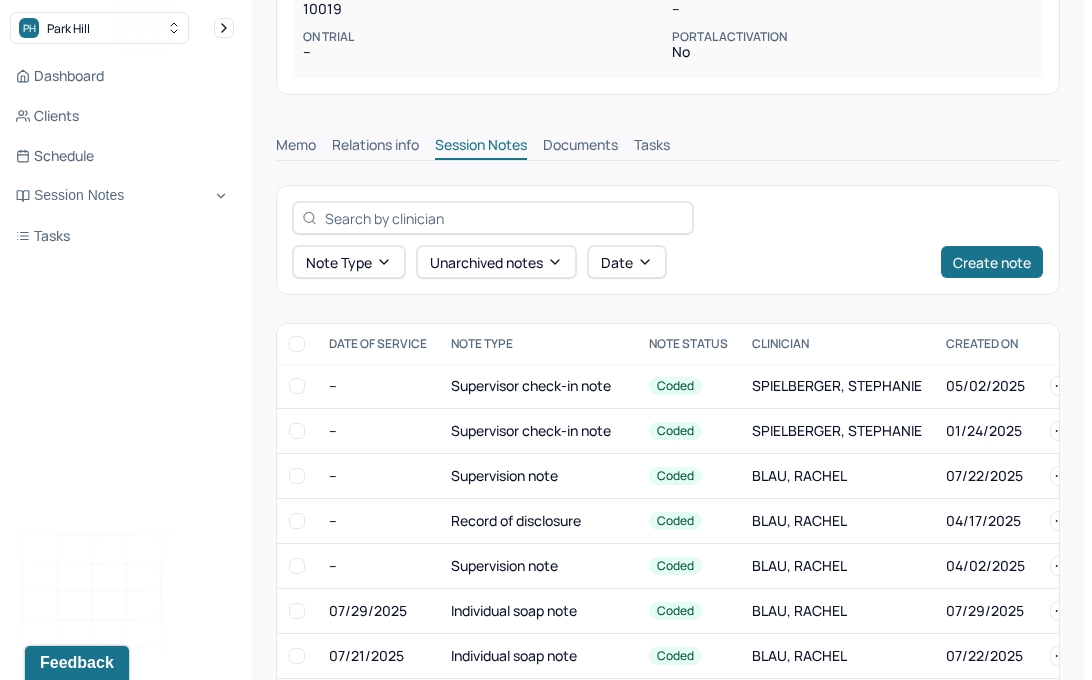 scroll, scrollTop: 588, scrollLeft: 0, axis: vertical 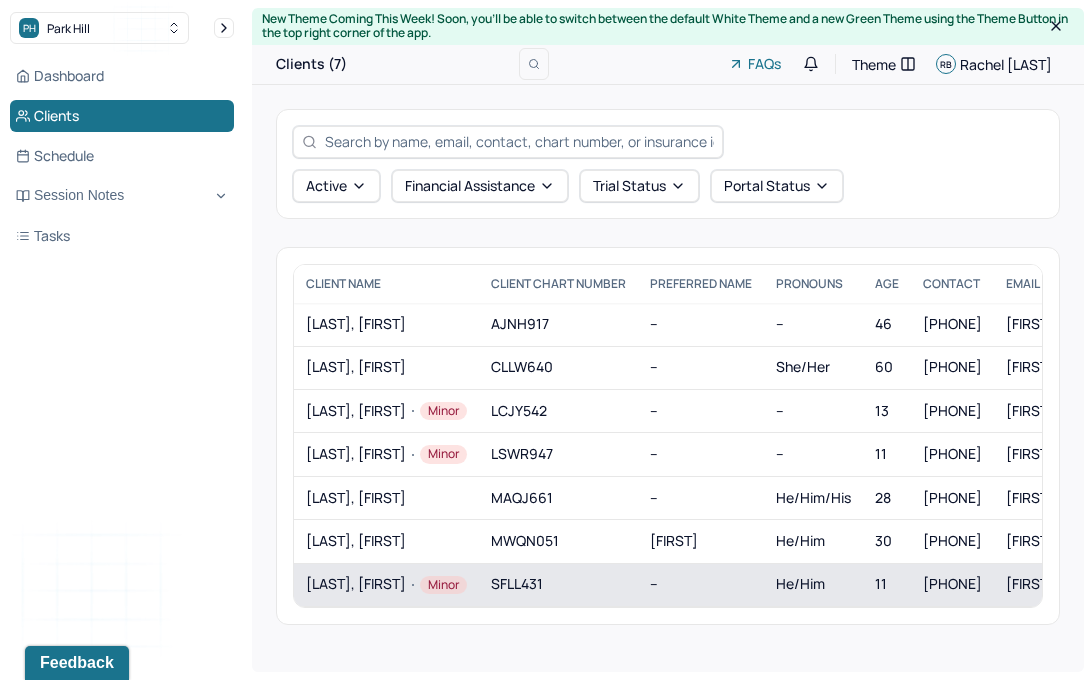 click on "SCHMITTROTH, XAVIER Minor" at bounding box center (386, 585) 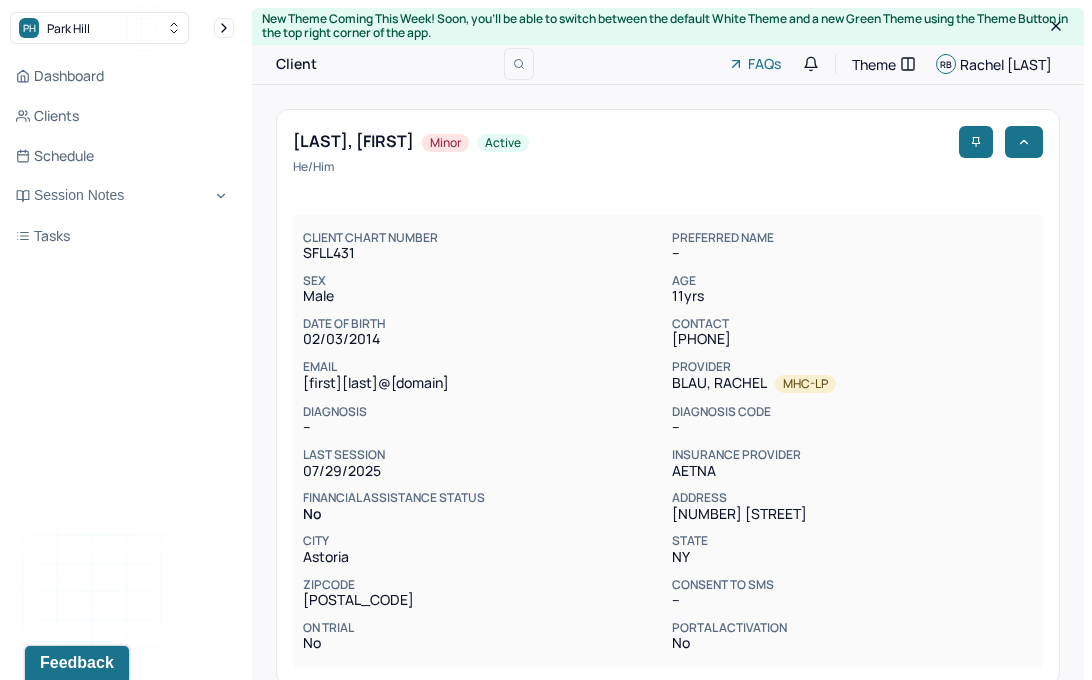 scroll, scrollTop: 1, scrollLeft: 0, axis: vertical 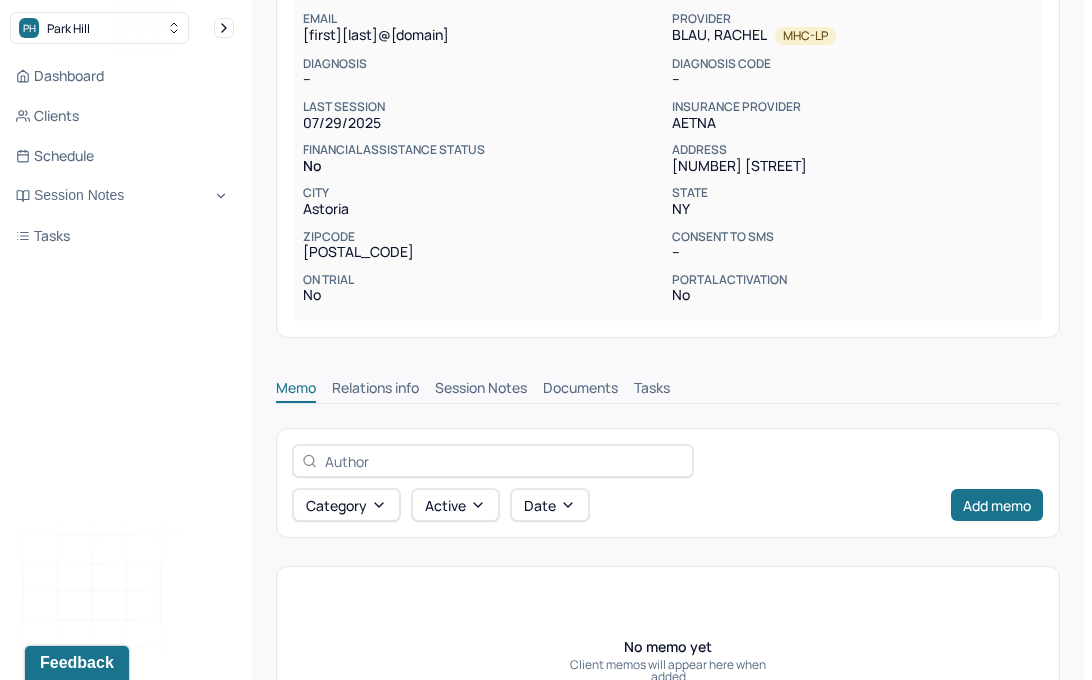 click on "Session Notes" at bounding box center [481, 390] 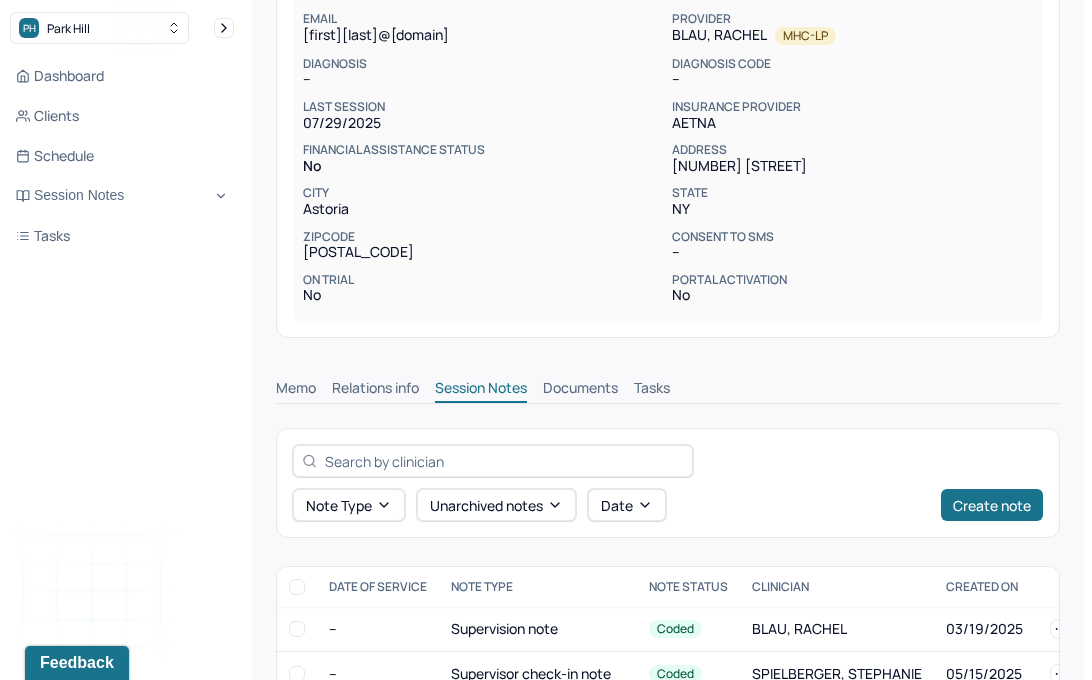 scroll, scrollTop: 640, scrollLeft: 0, axis: vertical 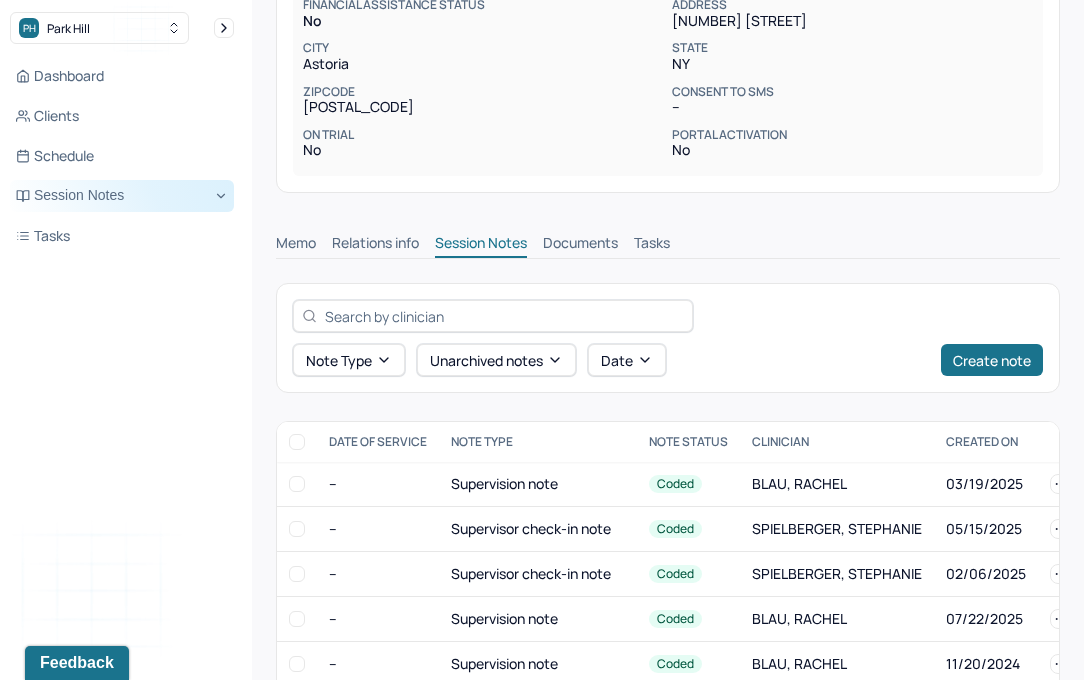 click on "Session Notes" at bounding box center [122, 196] 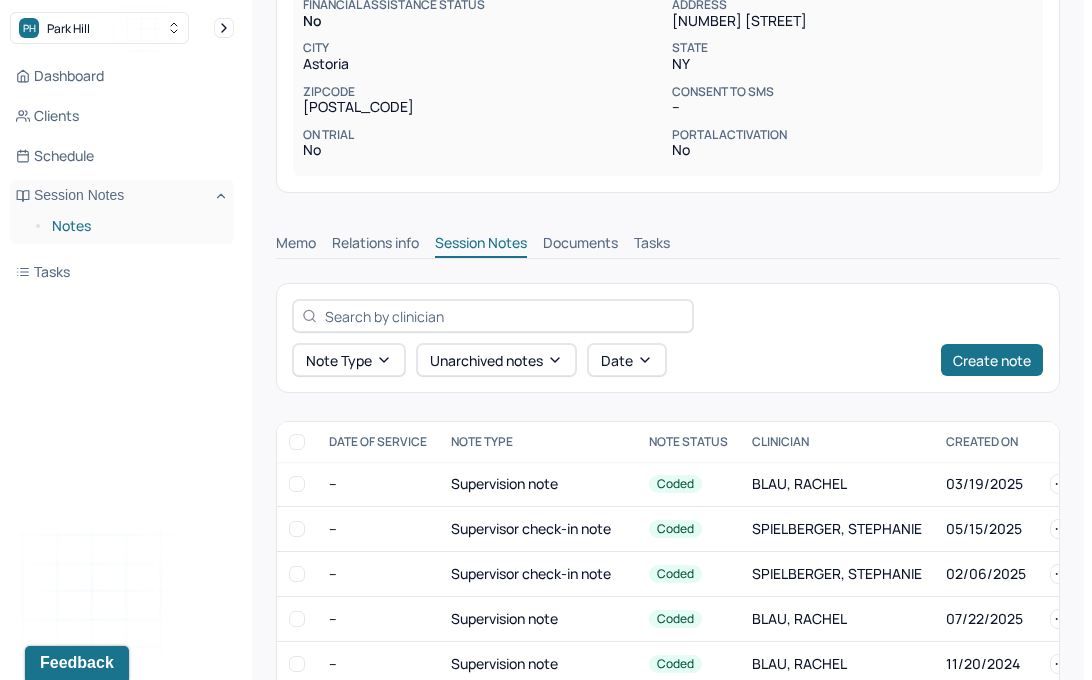 click on "Notes" at bounding box center [135, 226] 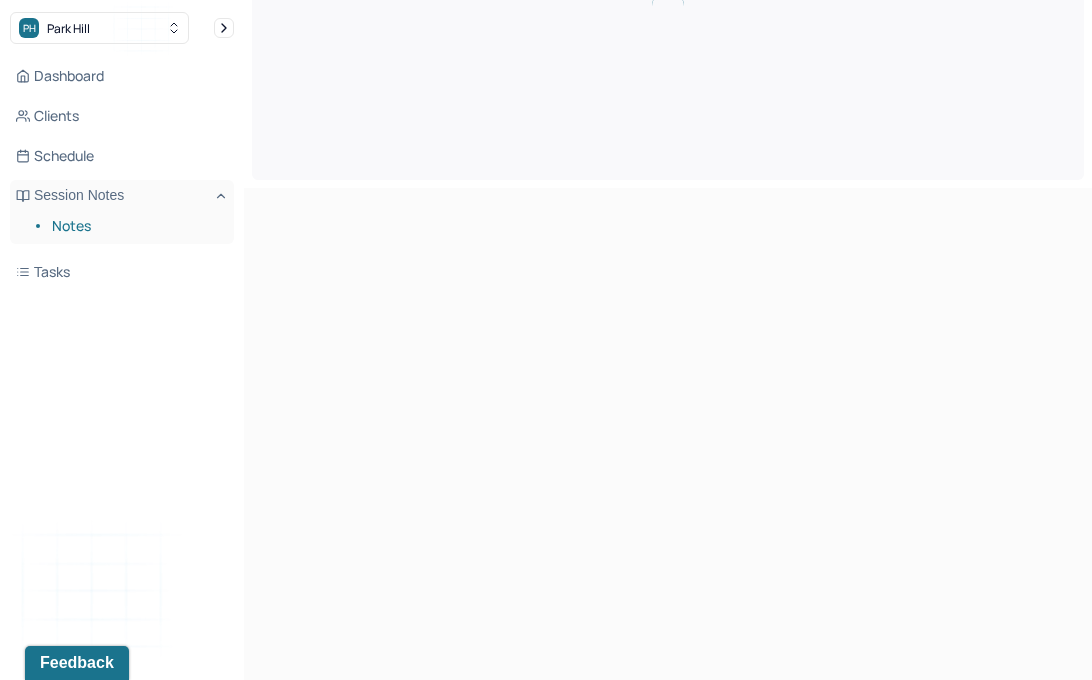 scroll, scrollTop: 0, scrollLeft: 0, axis: both 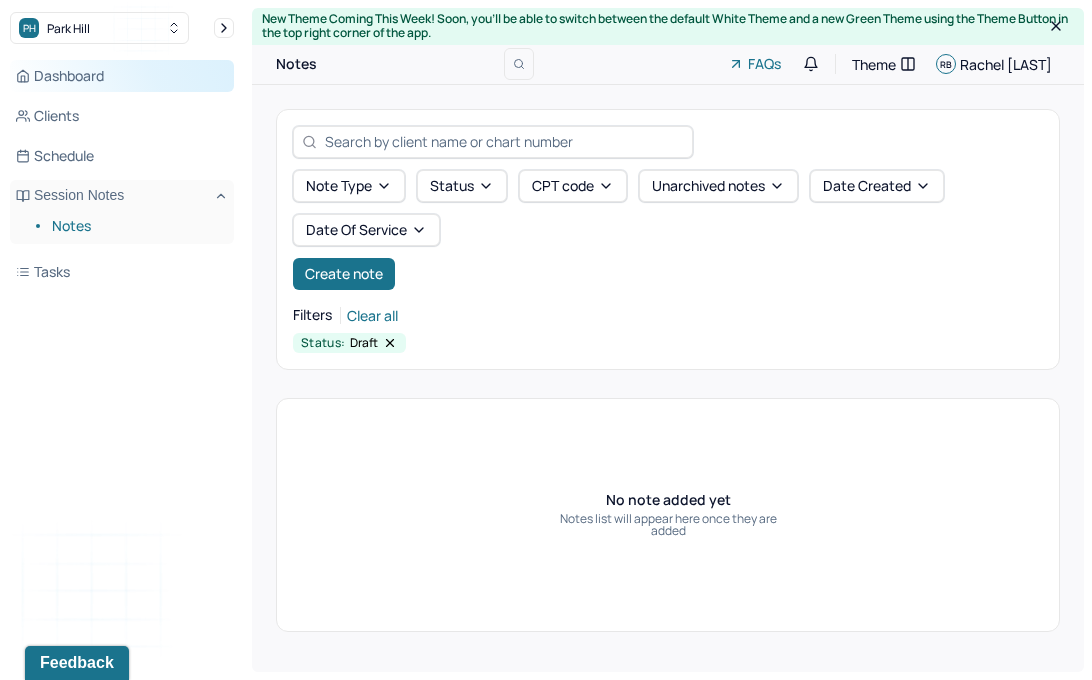 click on "Dashboard" at bounding box center (122, 76) 